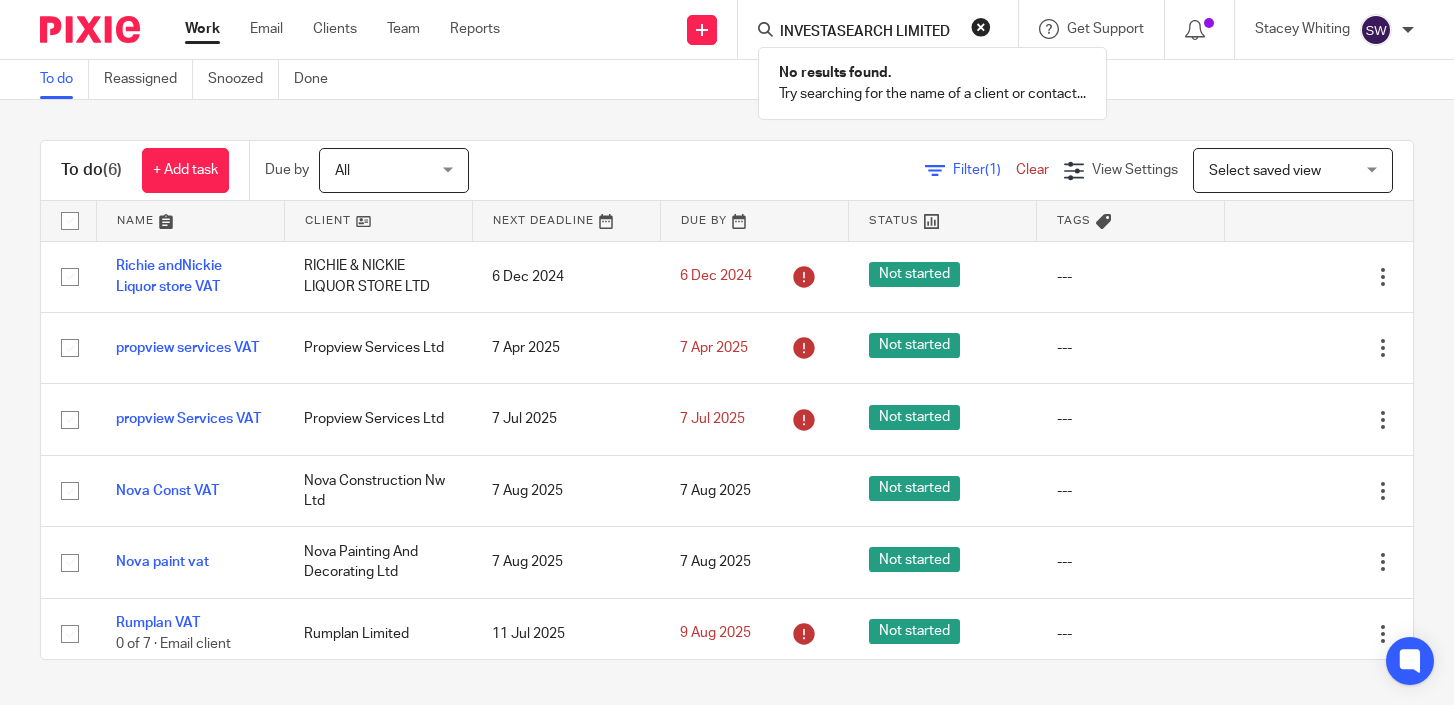 scroll, scrollTop: 0, scrollLeft: 0, axis: both 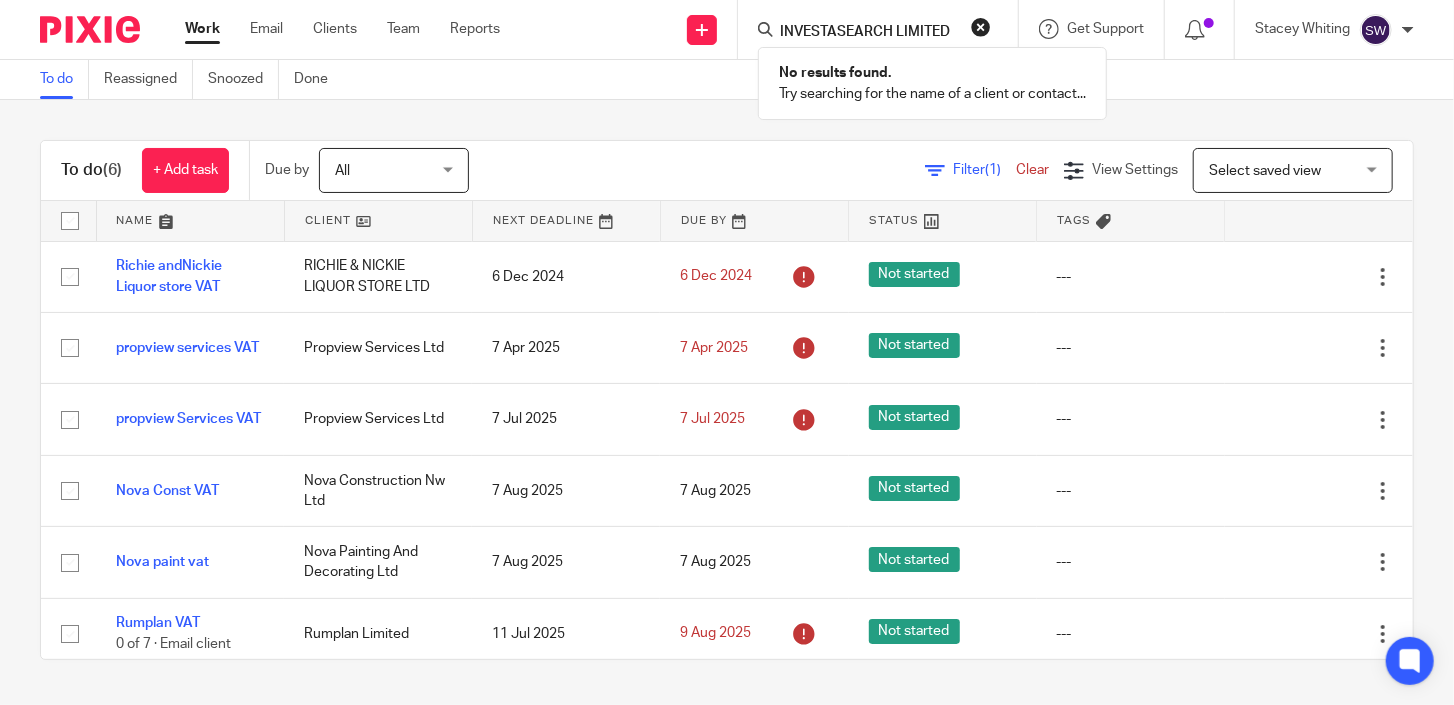 click at bounding box center [981, 27] 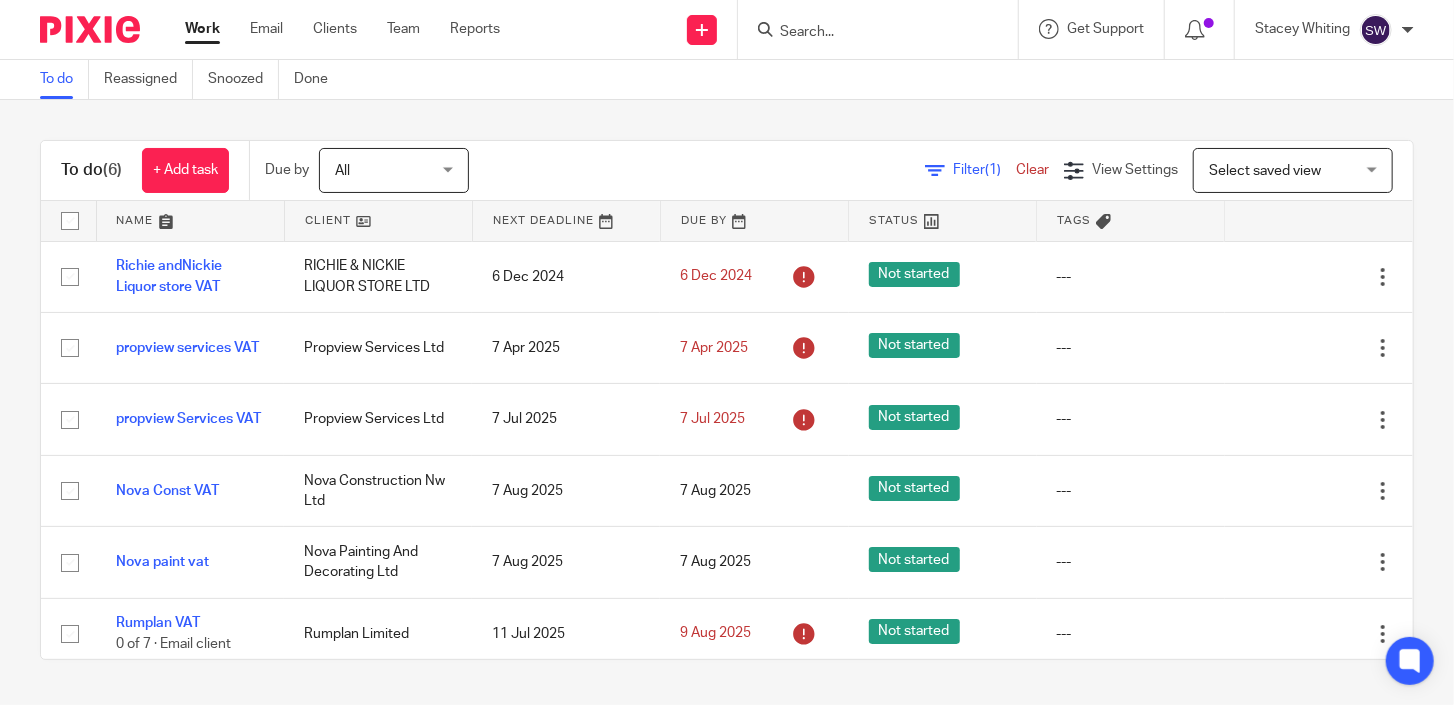 click at bounding box center [878, 29] 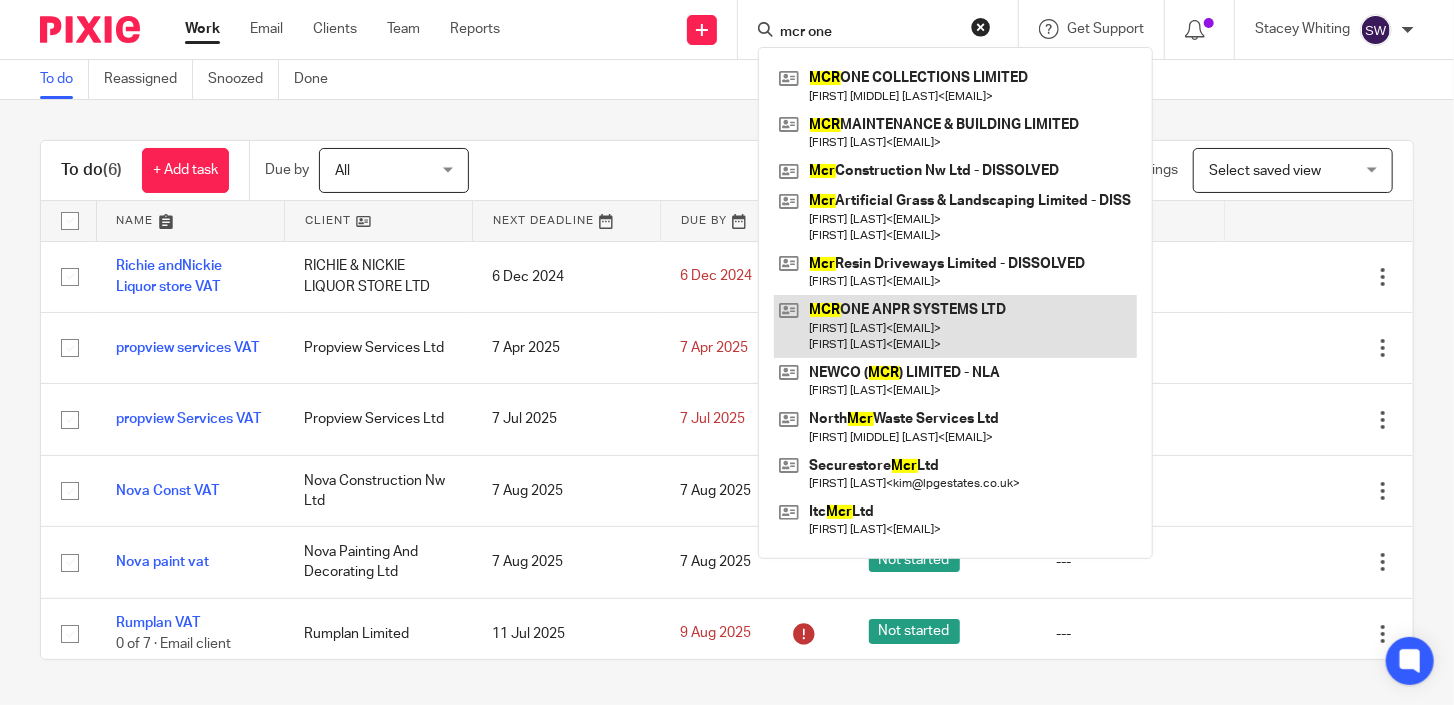 type on "mcr one" 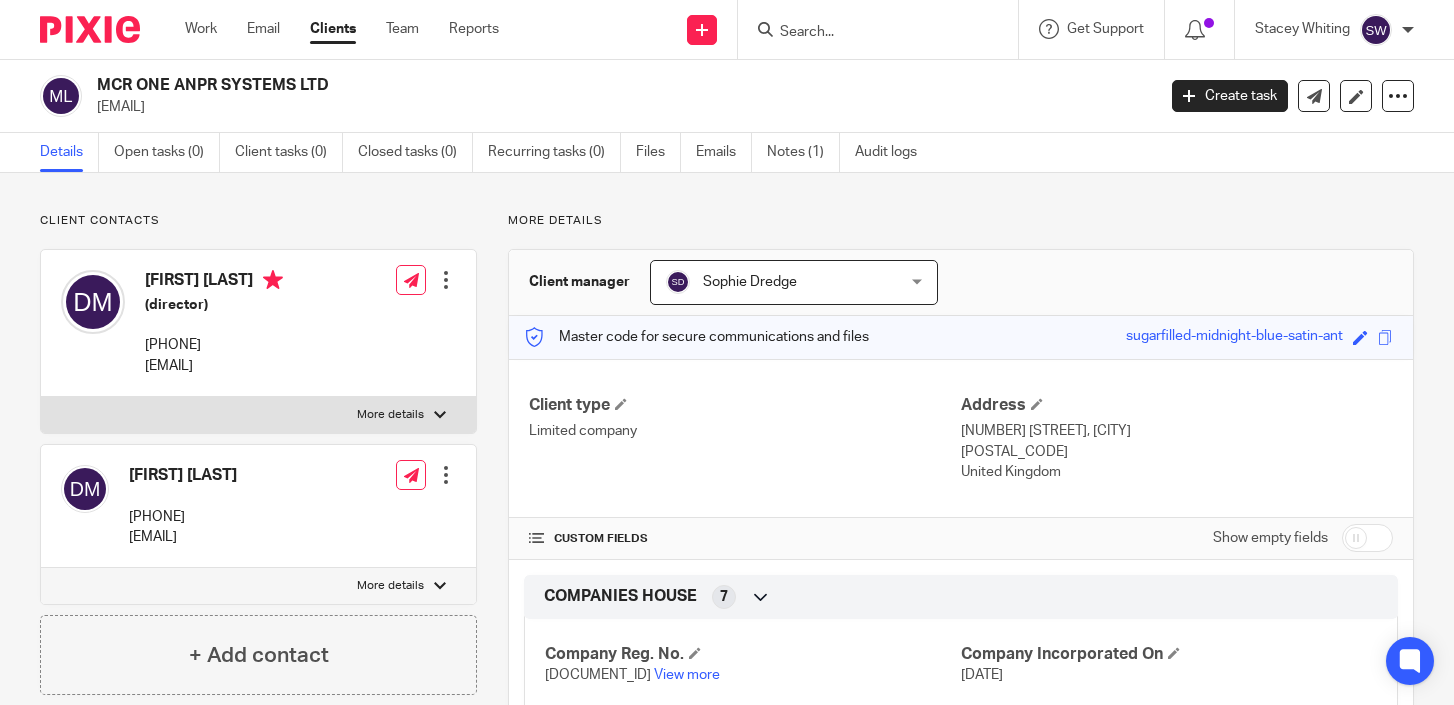 scroll, scrollTop: 0, scrollLeft: 0, axis: both 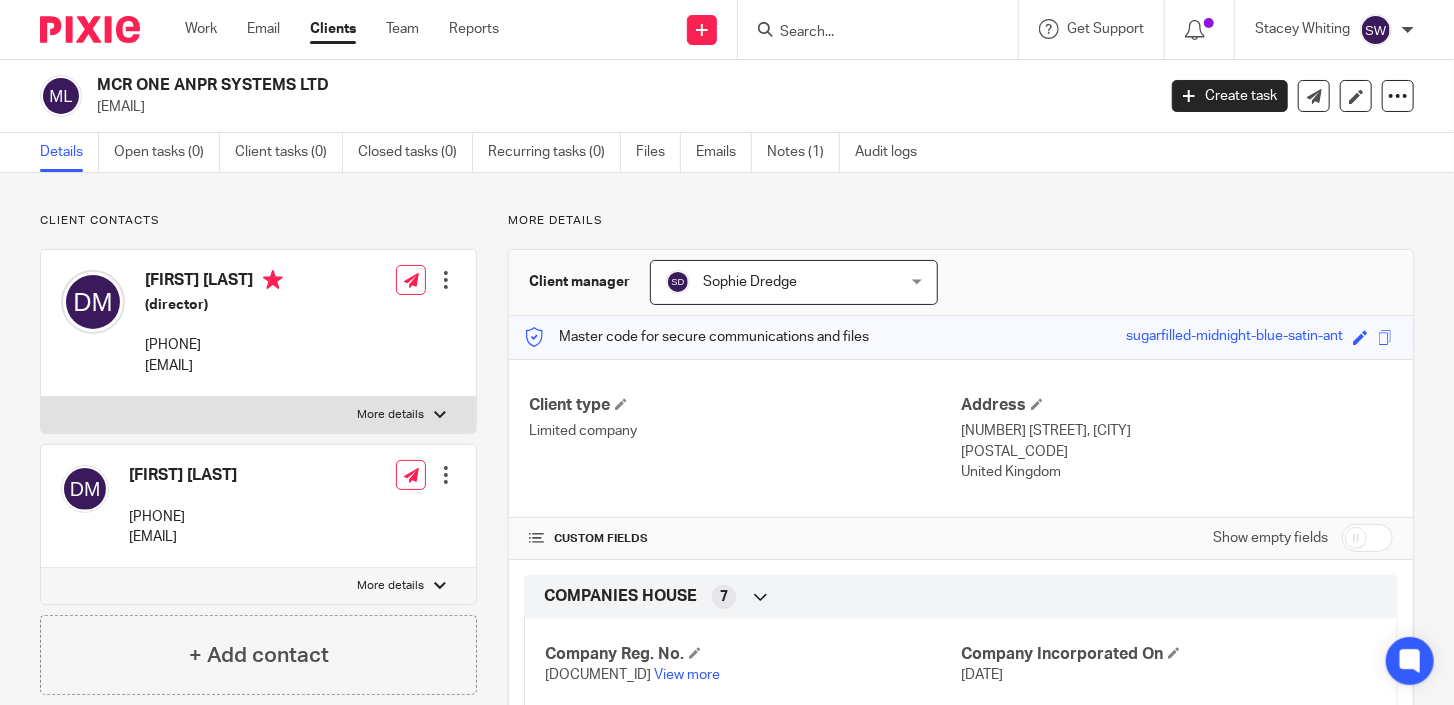 click at bounding box center (868, 33) 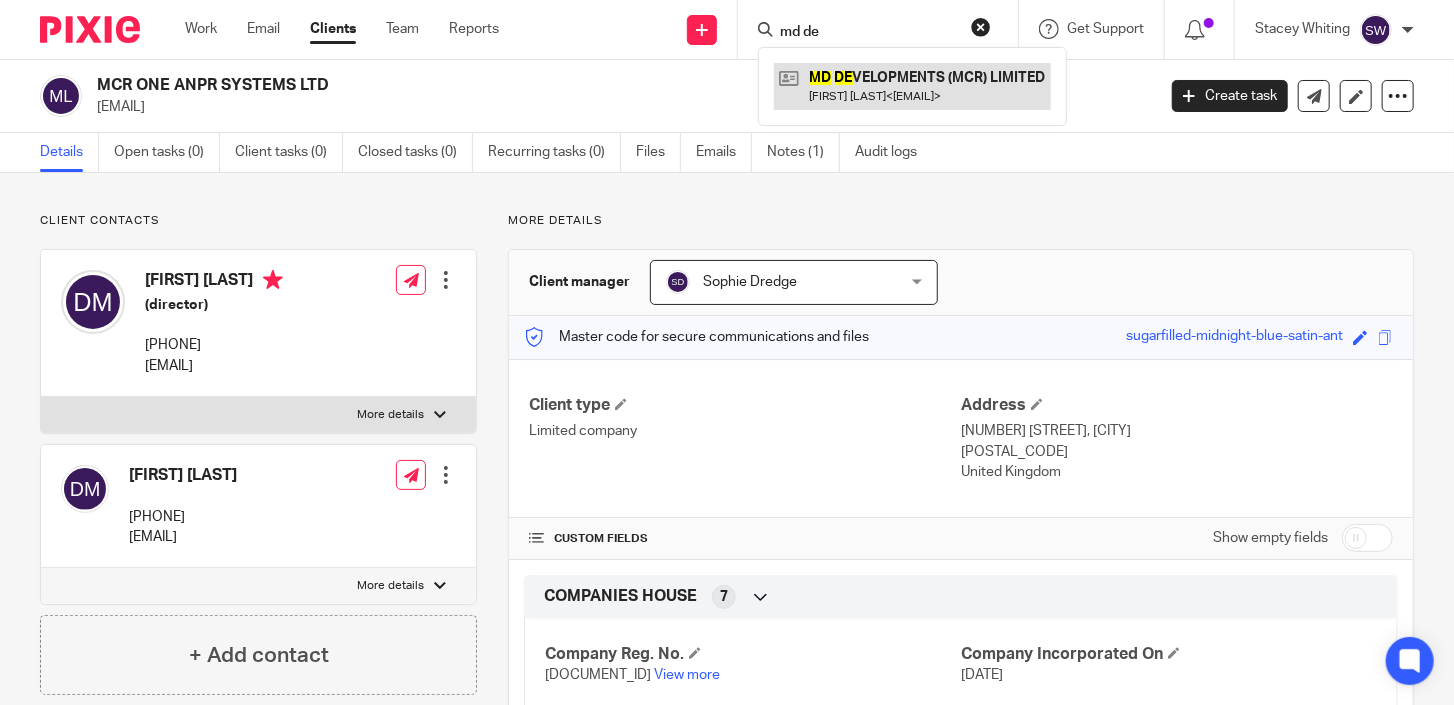 type on "md de" 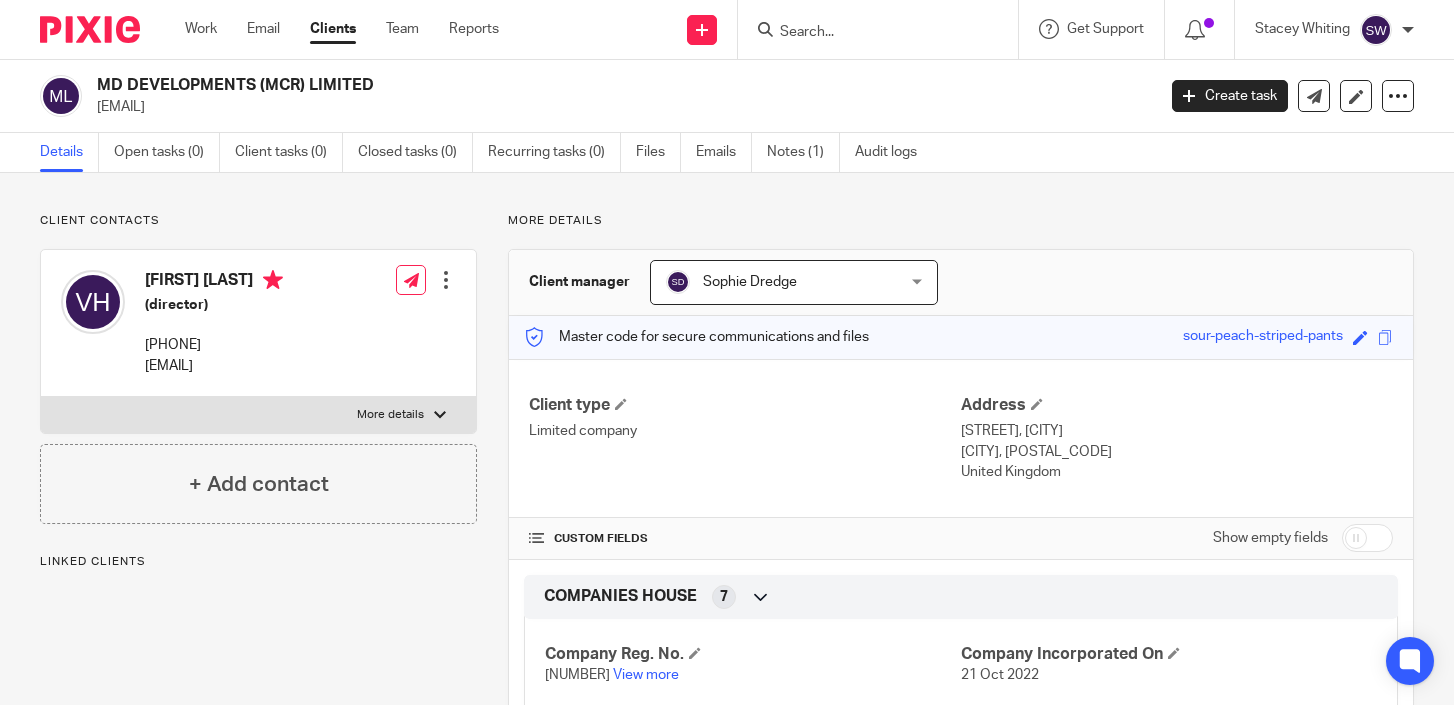 scroll, scrollTop: 0, scrollLeft: 0, axis: both 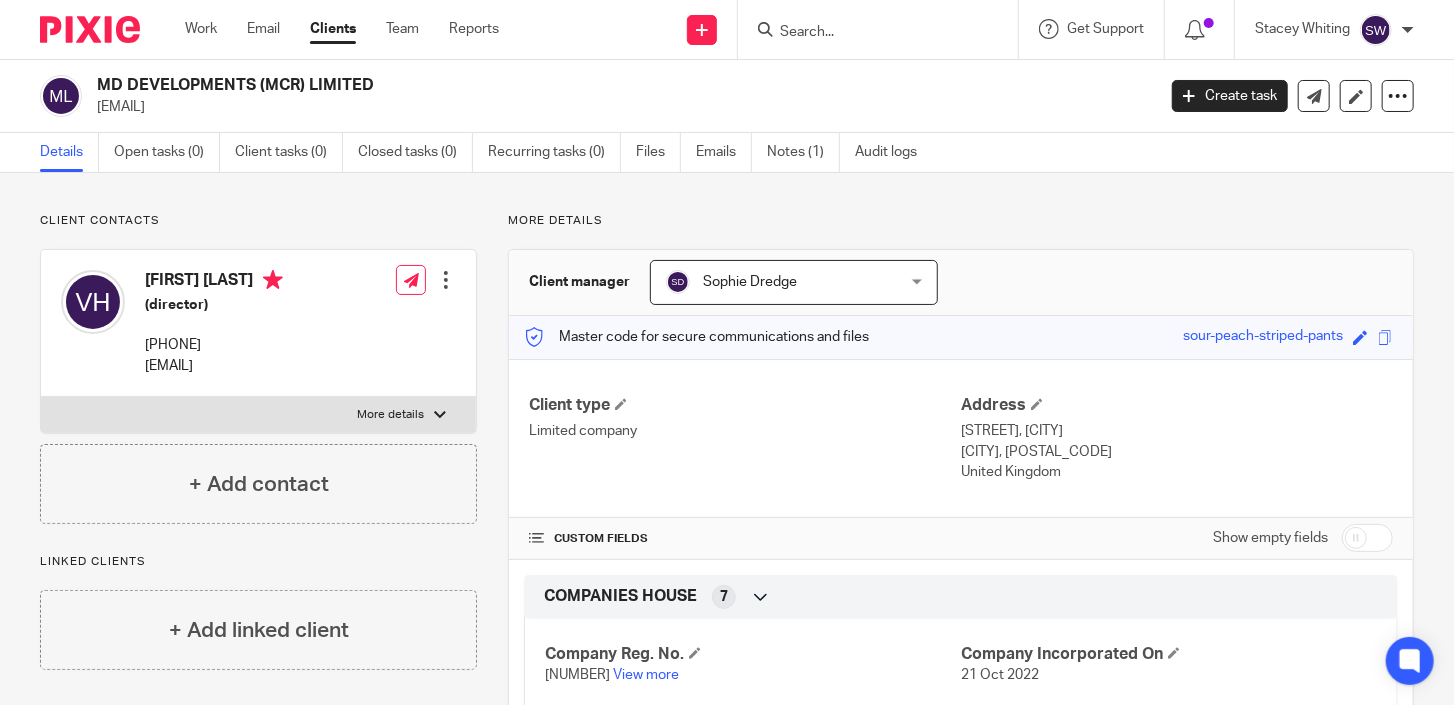 click at bounding box center (868, 33) 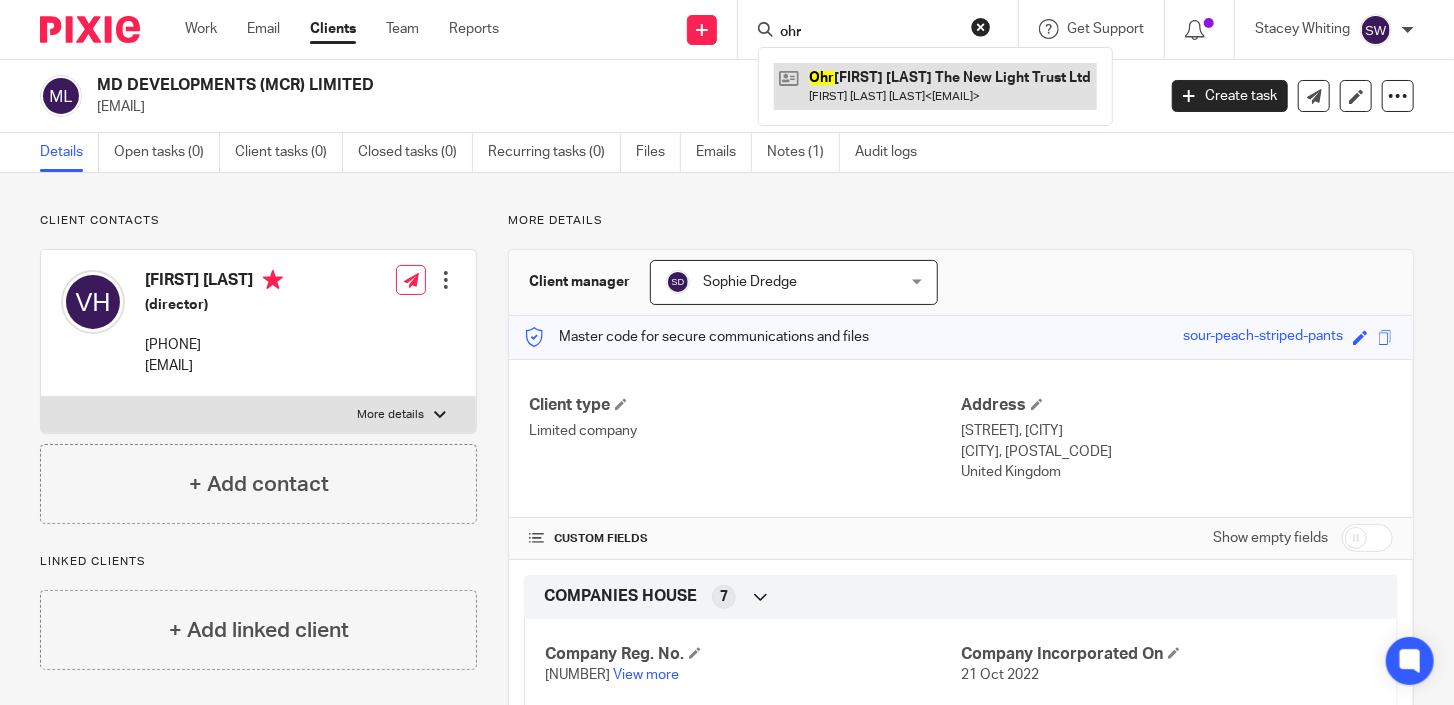 type on "ohr" 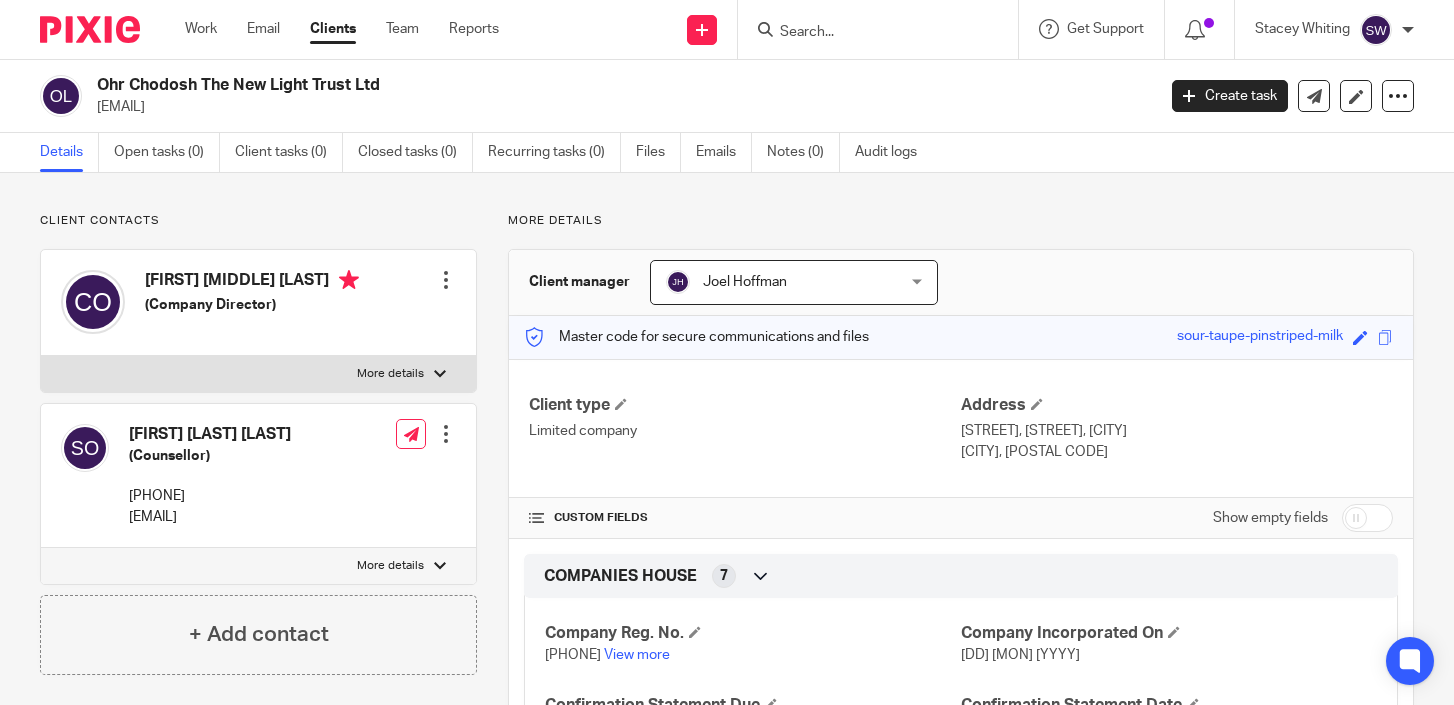 scroll, scrollTop: 0, scrollLeft: 0, axis: both 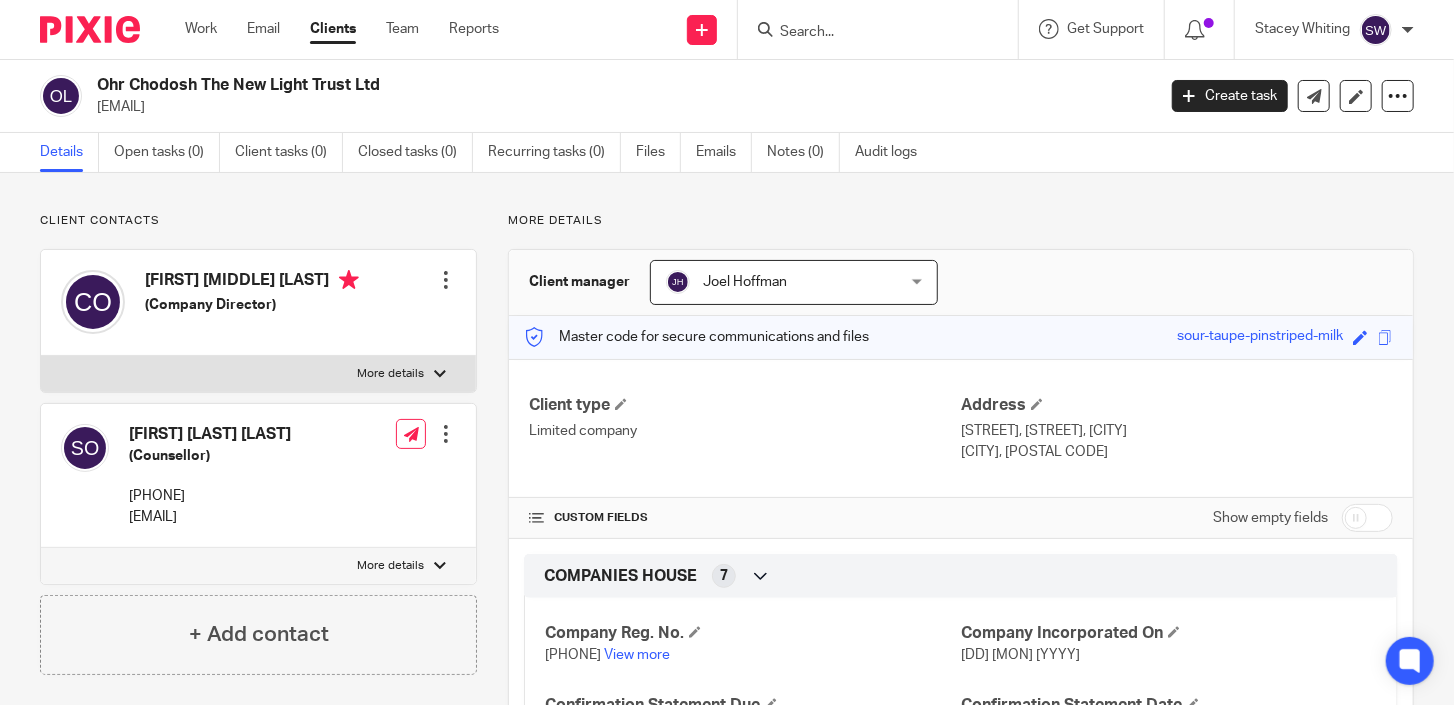 click at bounding box center [878, 29] 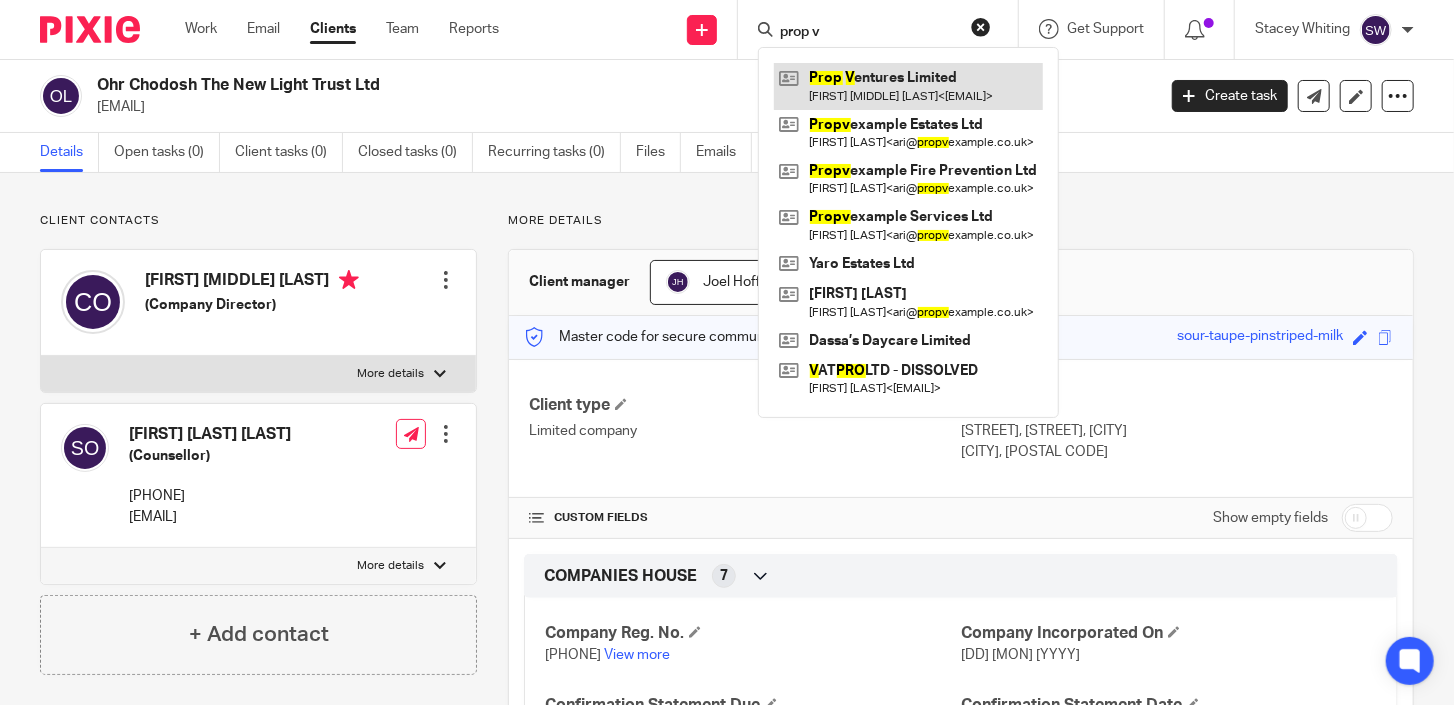 type on "prop v" 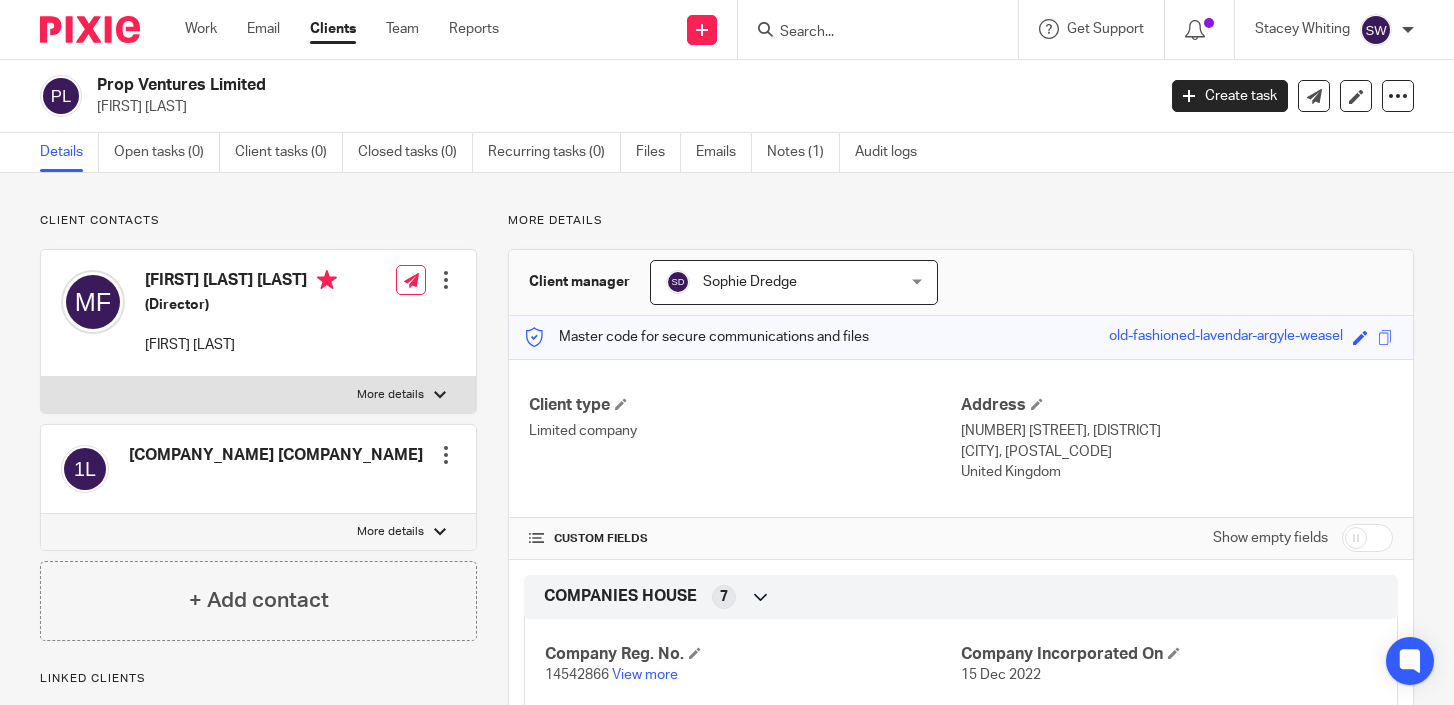 scroll, scrollTop: 0, scrollLeft: 0, axis: both 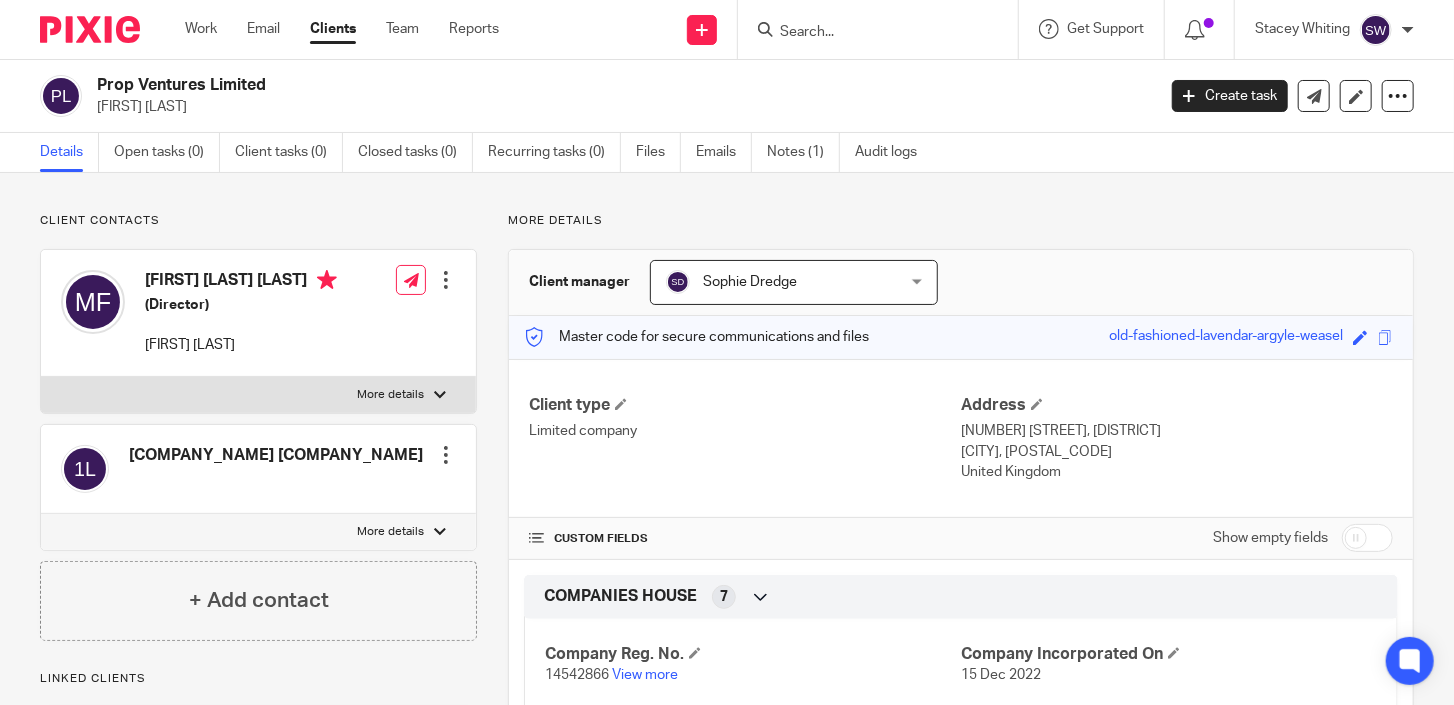 click at bounding box center (868, 33) 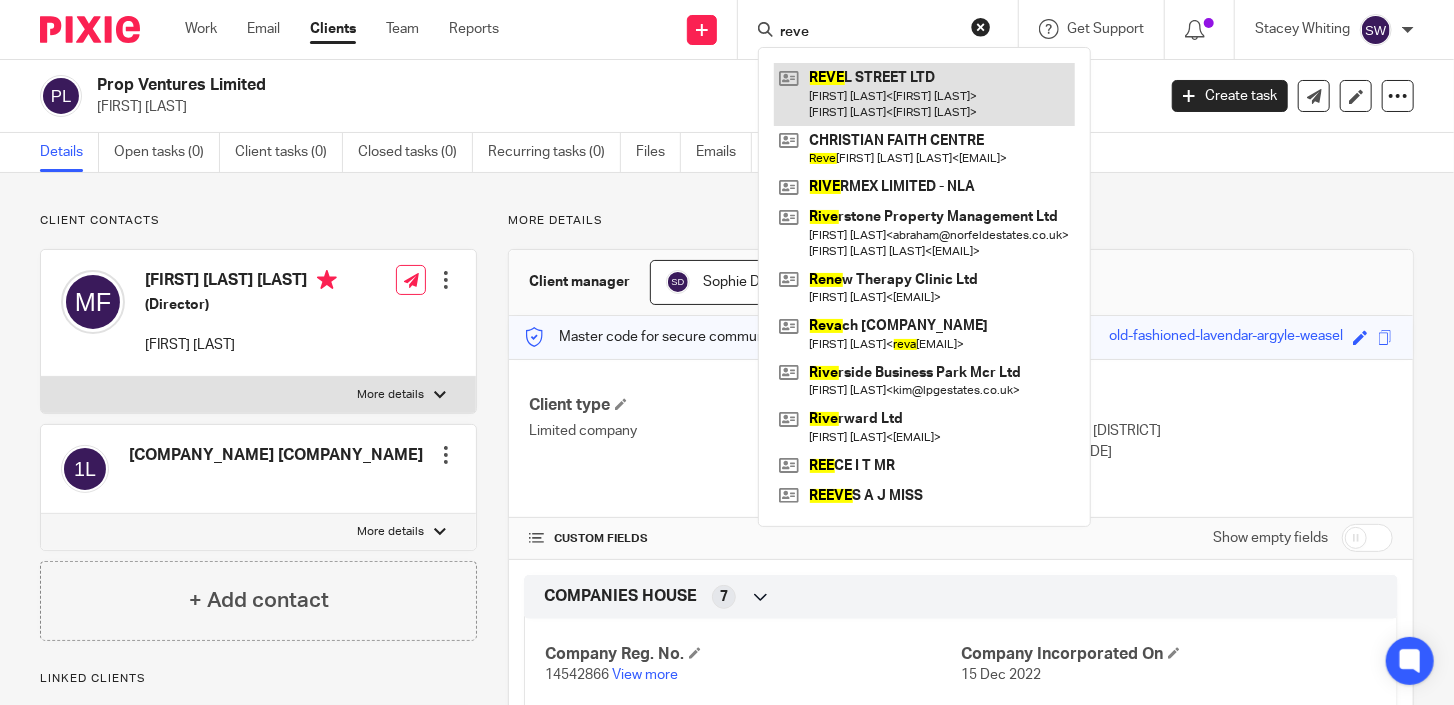 type on "reve" 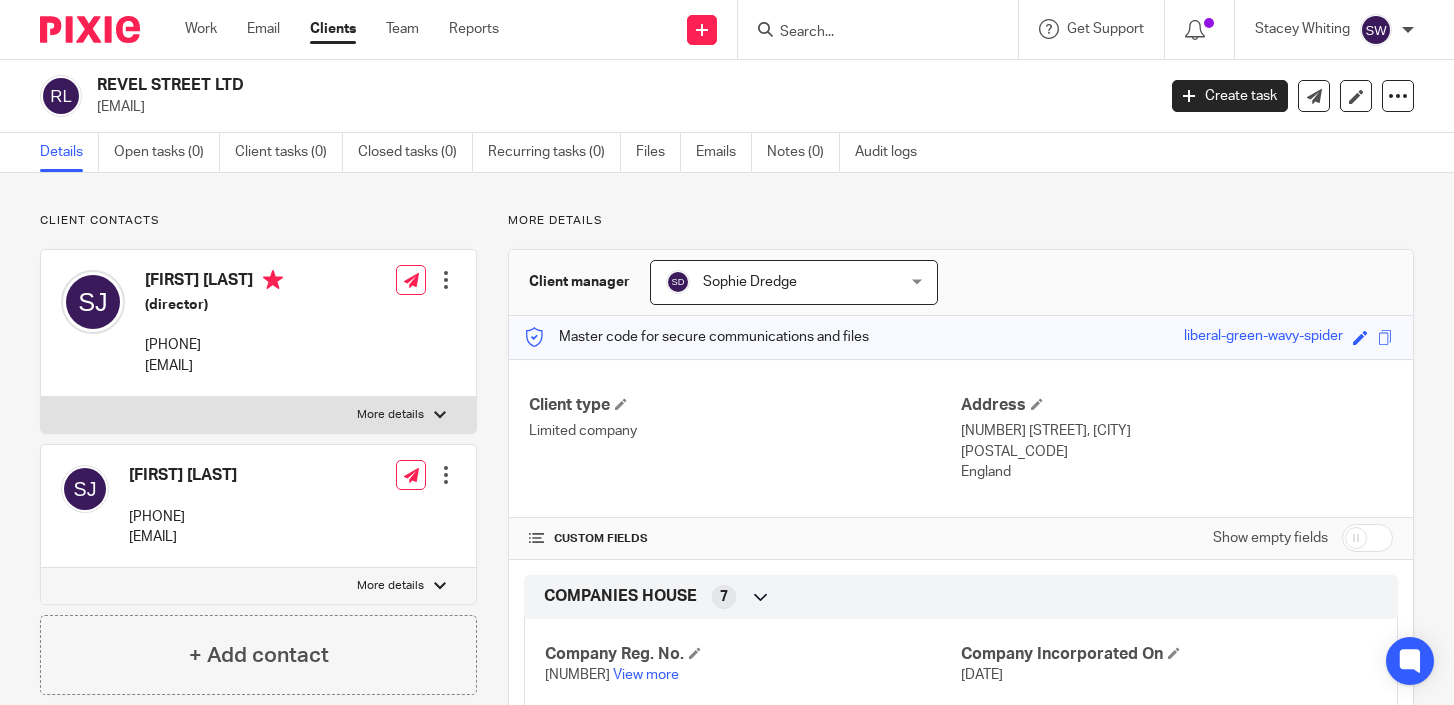 scroll, scrollTop: 0, scrollLeft: 0, axis: both 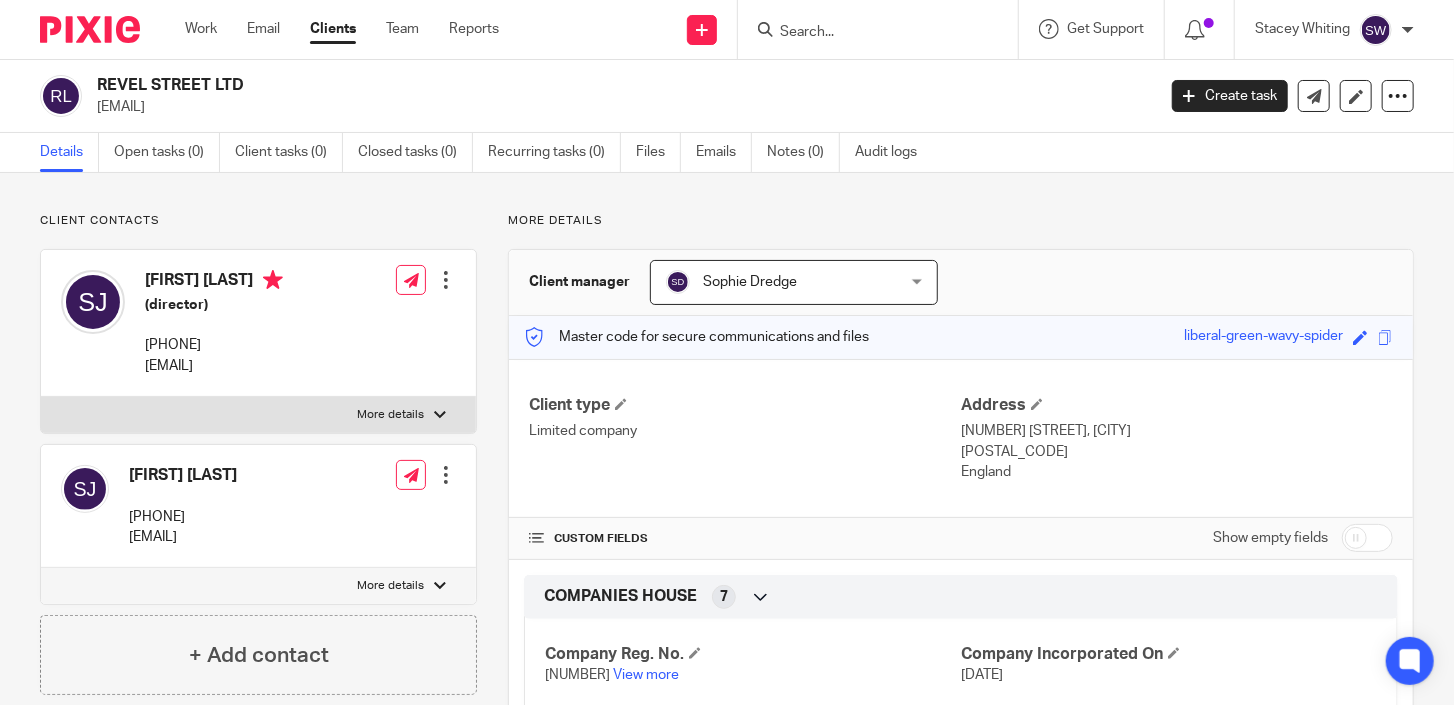 click at bounding box center [868, 33] 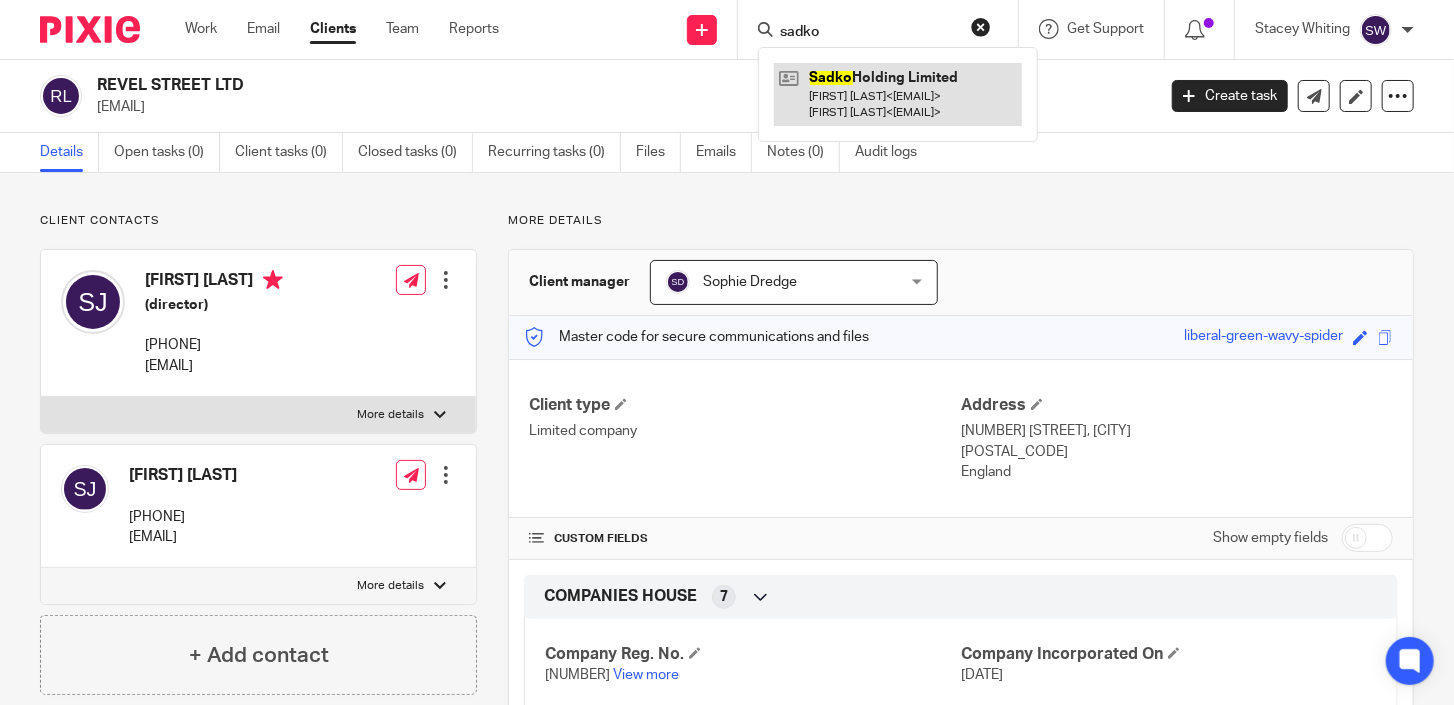 type on "sadko" 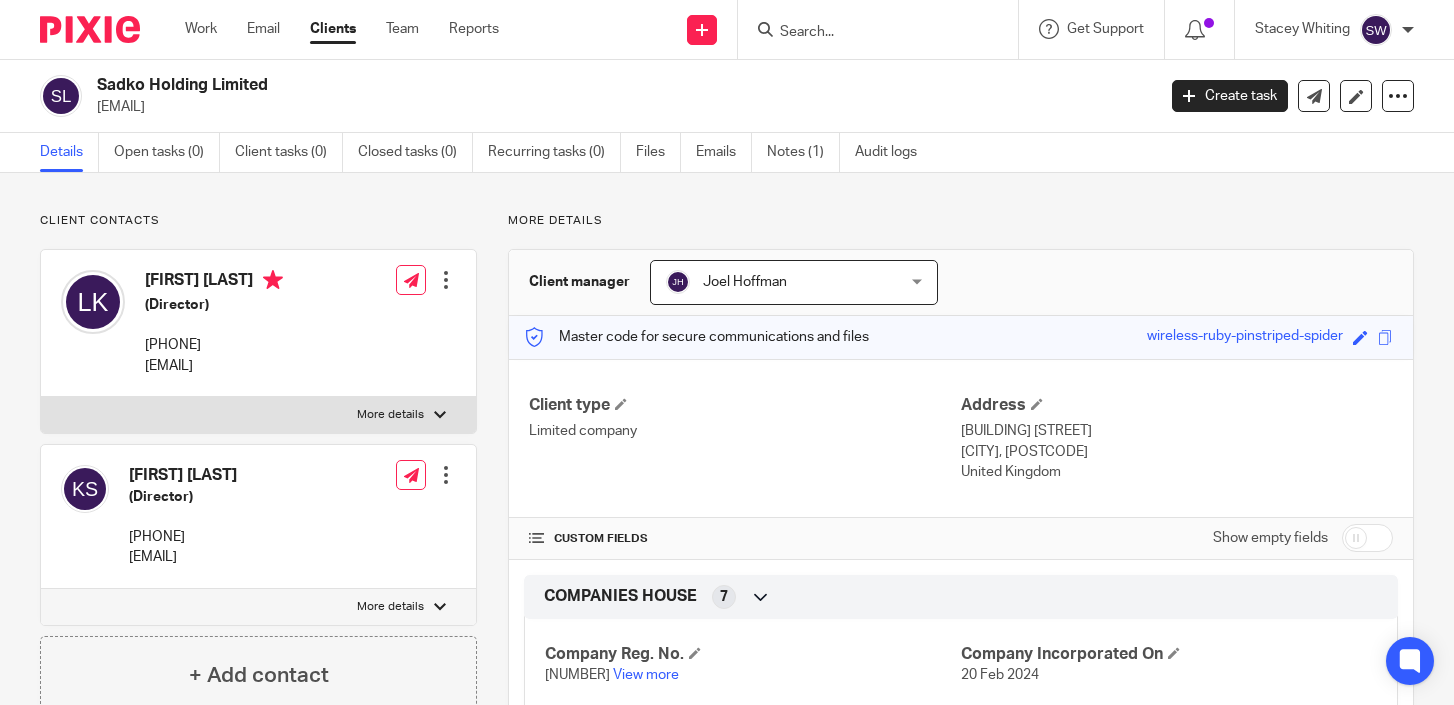 scroll, scrollTop: 0, scrollLeft: 0, axis: both 